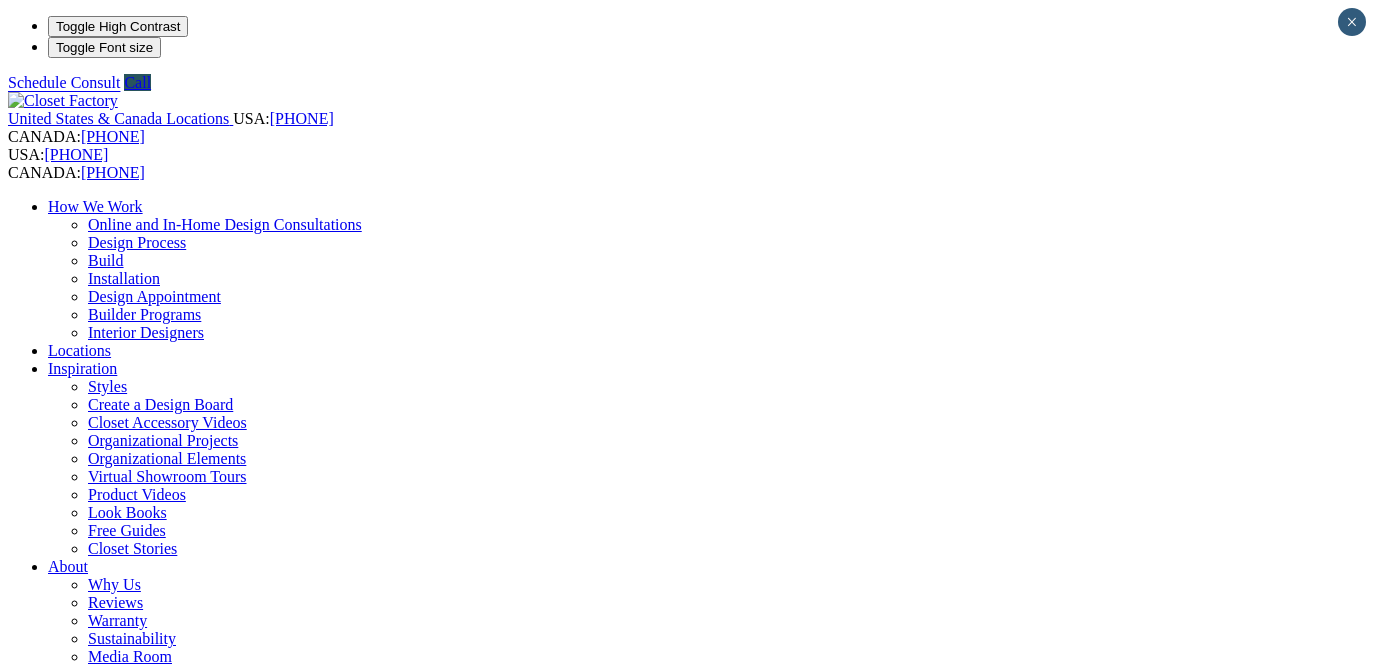scroll, scrollTop: 0, scrollLeft: 0, axis: both 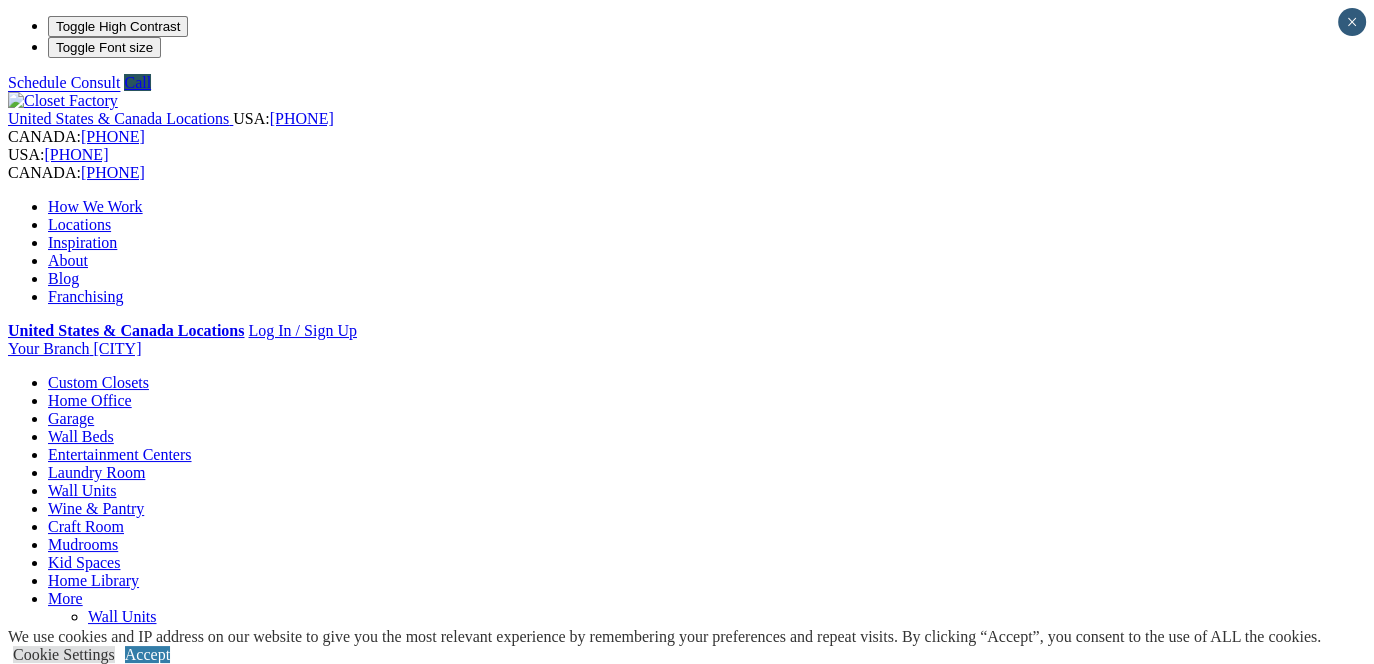 click on "Home Office" at bounding box center [90, 400] 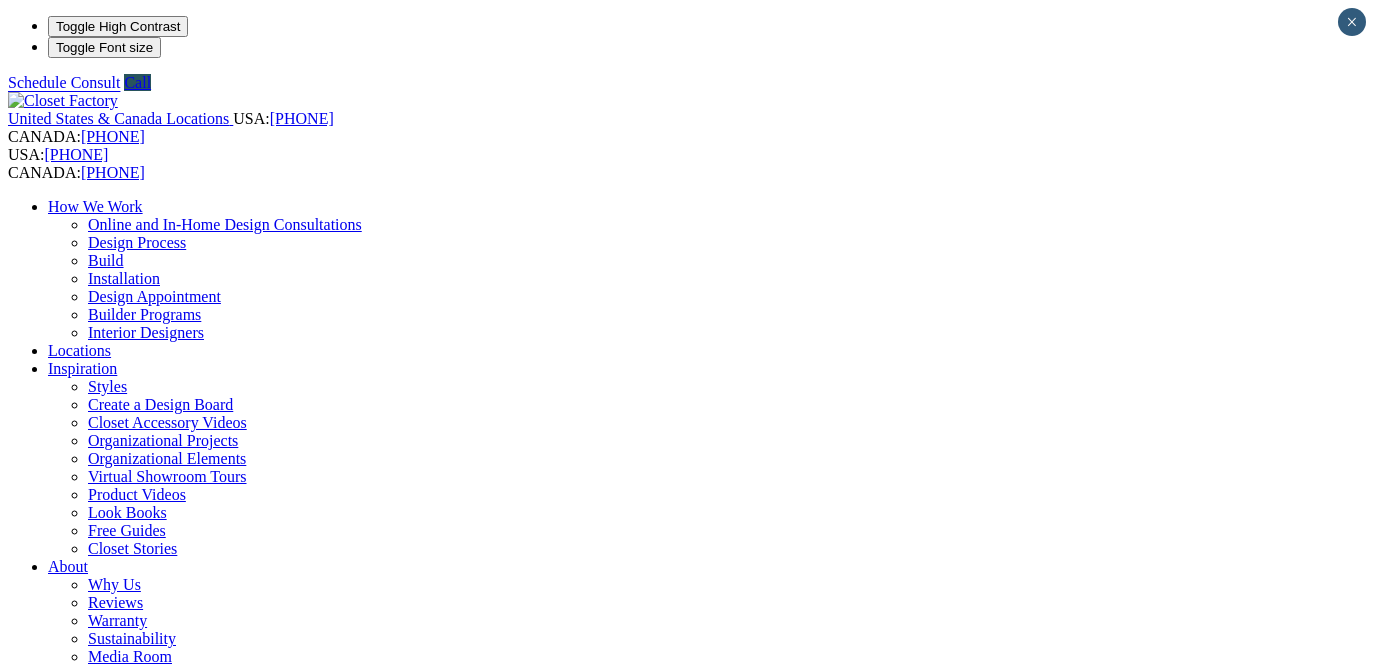 scroll, scrollTop: 0, scrollLeft: 0, axis: both 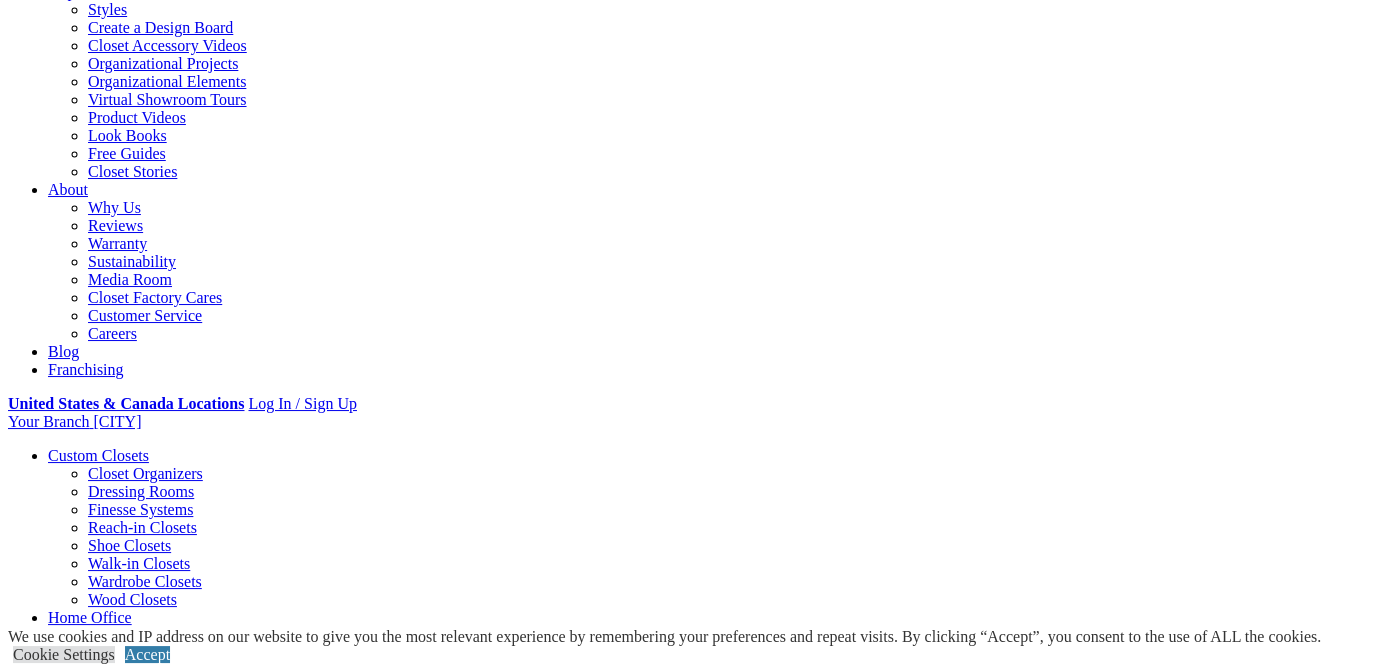 click on "CLOSE (X)" at bounding box center (46, 1476) 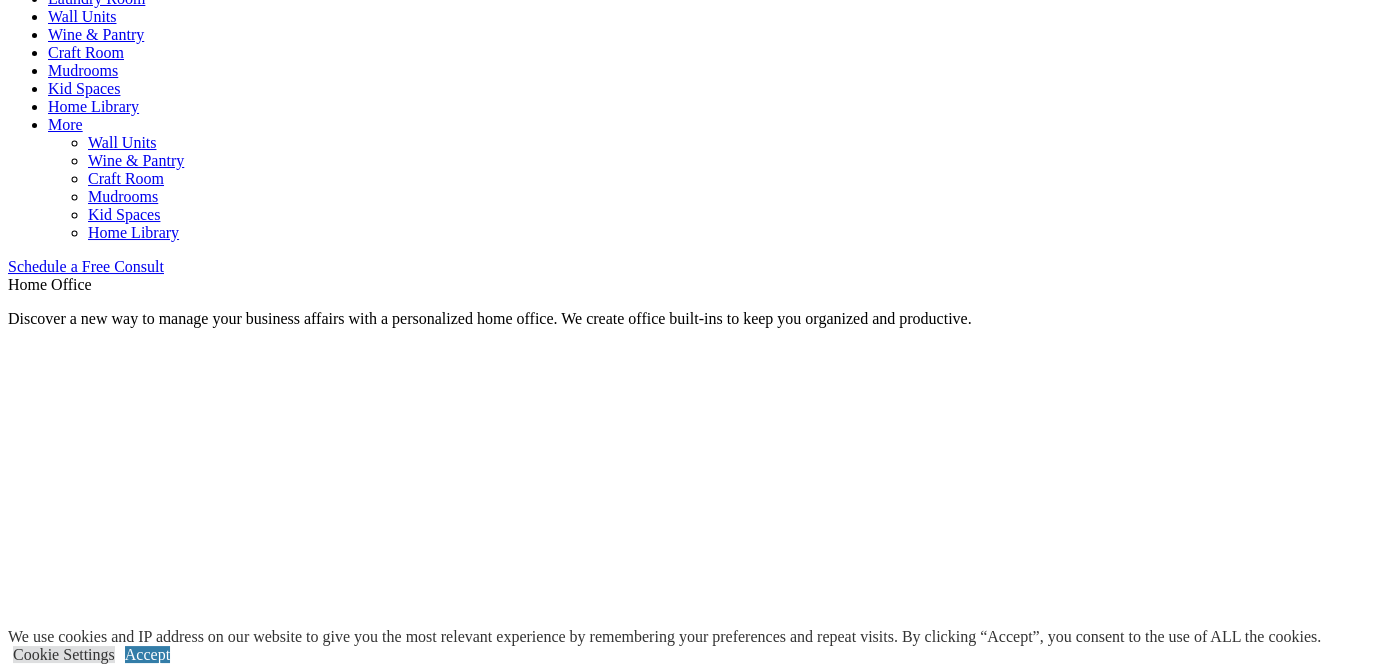 scroll, scrollTop: 1136, scrollLeft: 0, axis: vertical 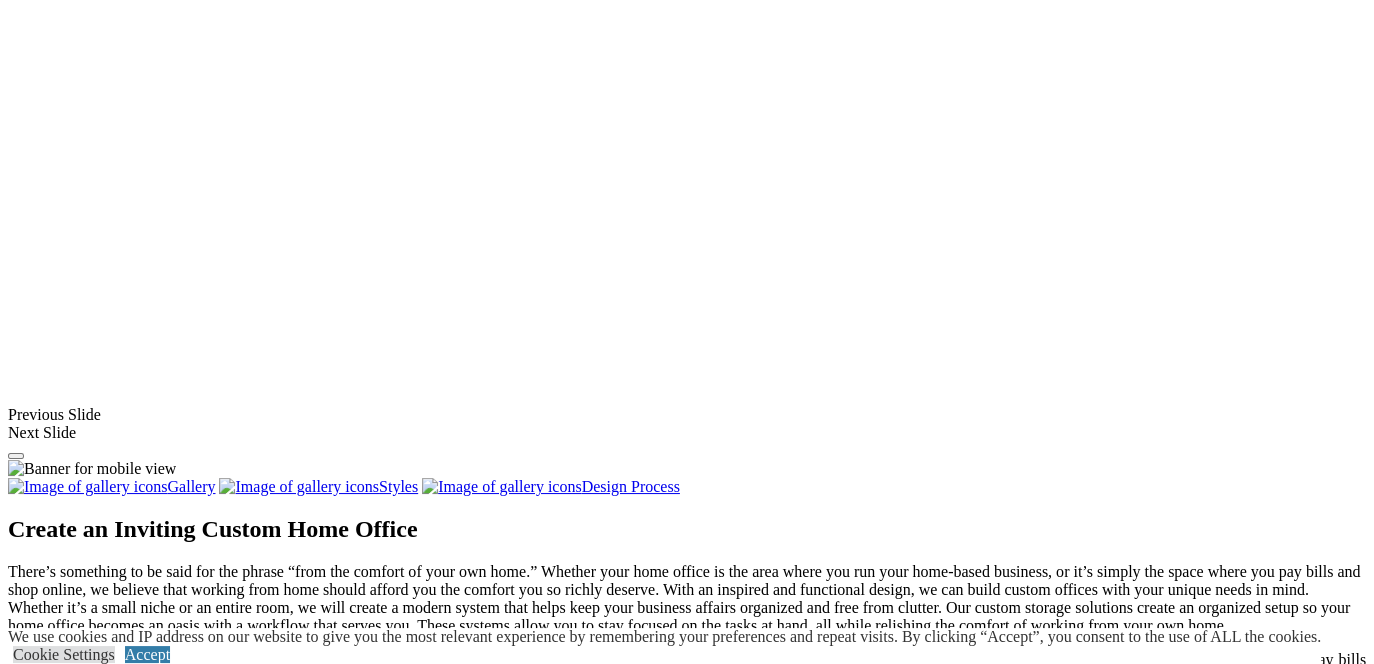 click at bounding box center (74, 1381) 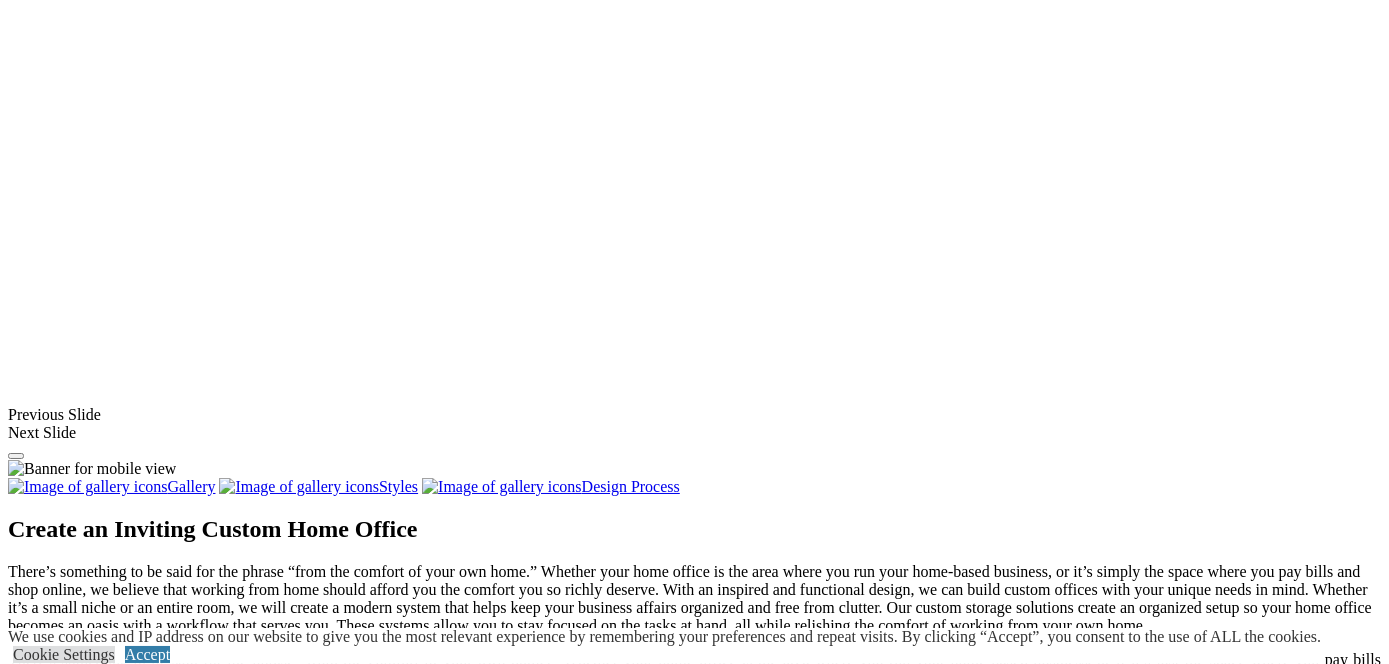 click at bounding box center [8, 36688] 